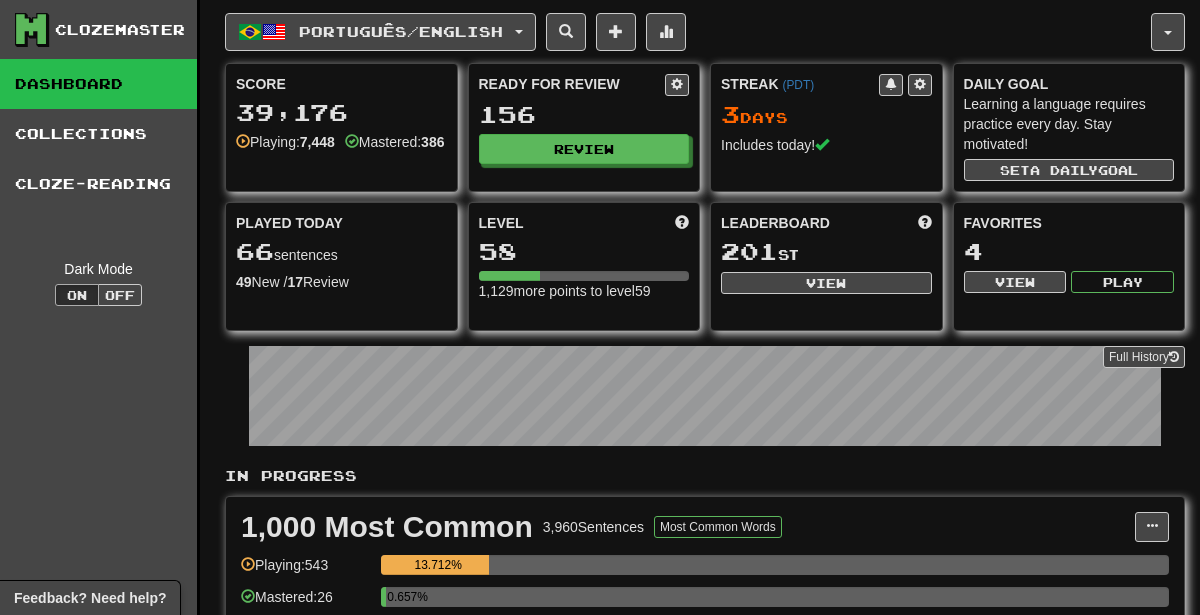 scroll, scrollTop: 0, scrollLeft: 0, axis: both 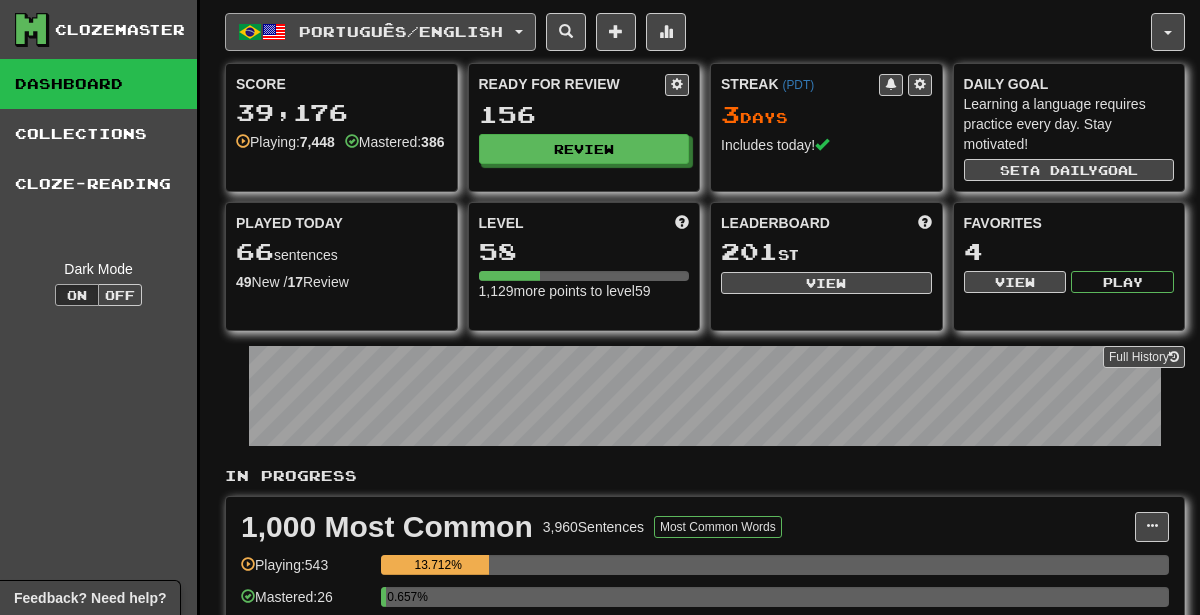 click on "Português  /  English" at bounding box center (380, 32) 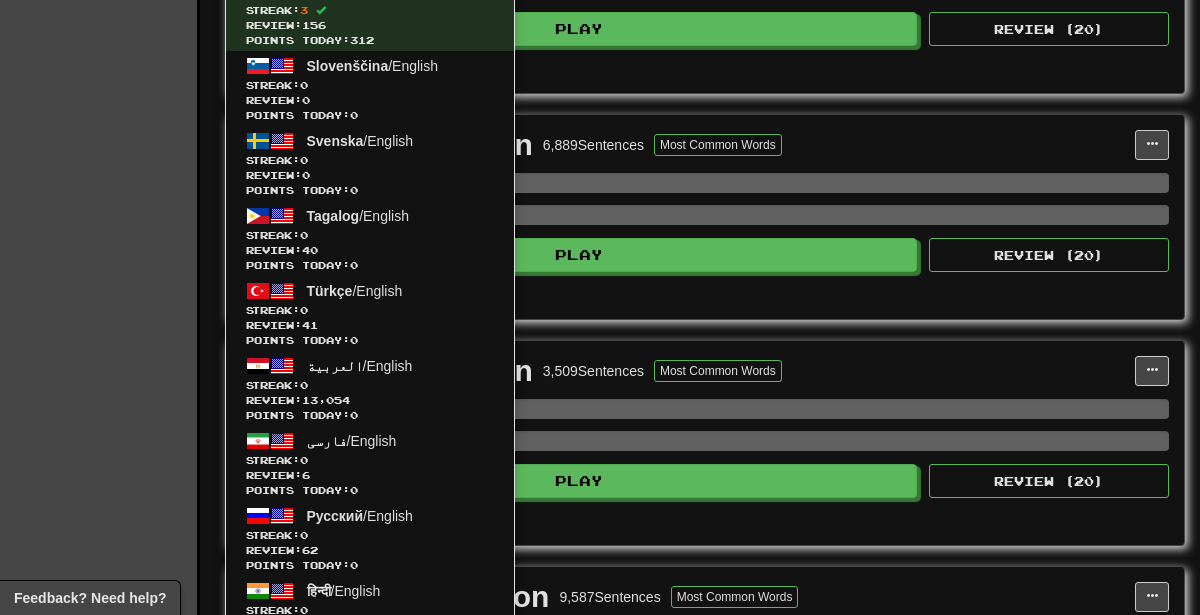 scroll, scrollTop: 609, scrollLeft: 0, axis: vertical 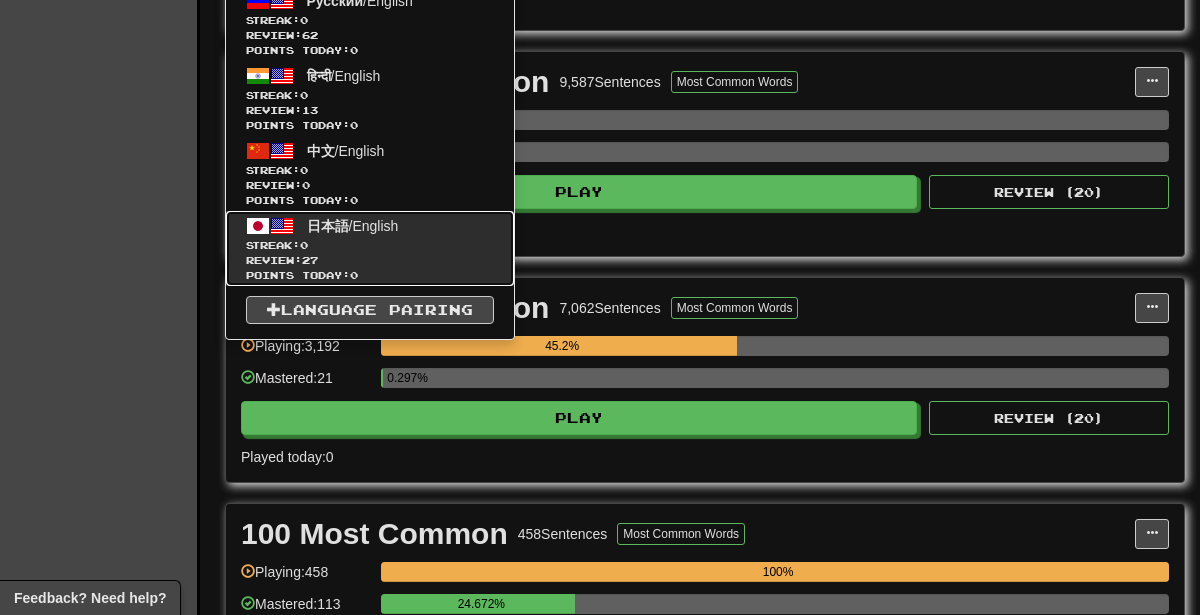 click on "Review:  27" at bounding box center [370, 260] 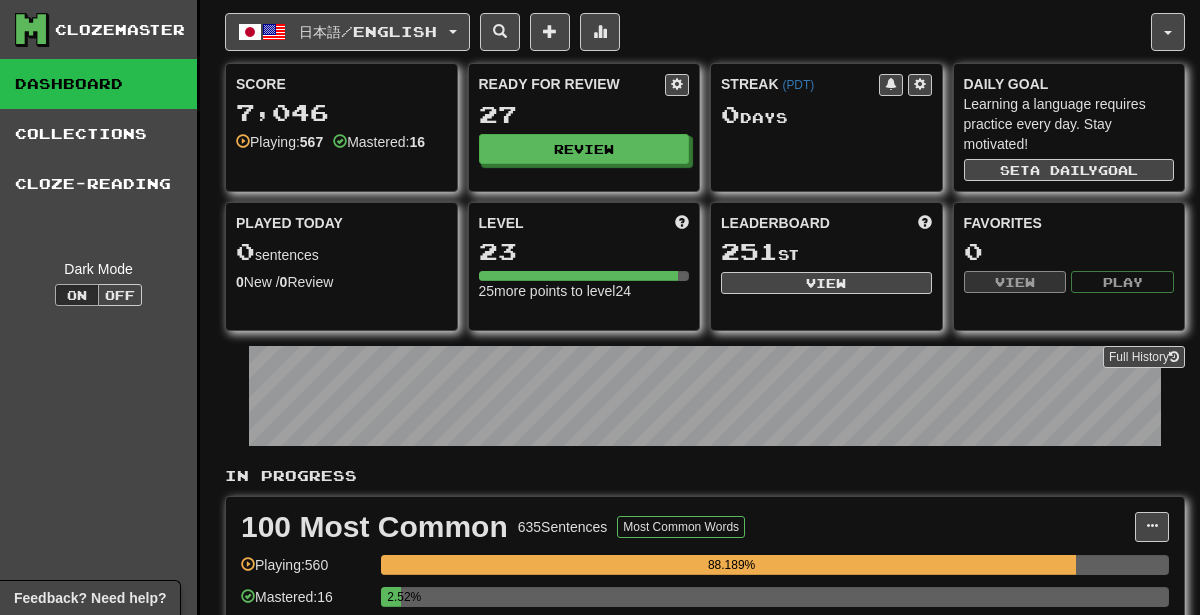 scroll, scrollTop: 0, scrollLeft: 0, axis: both 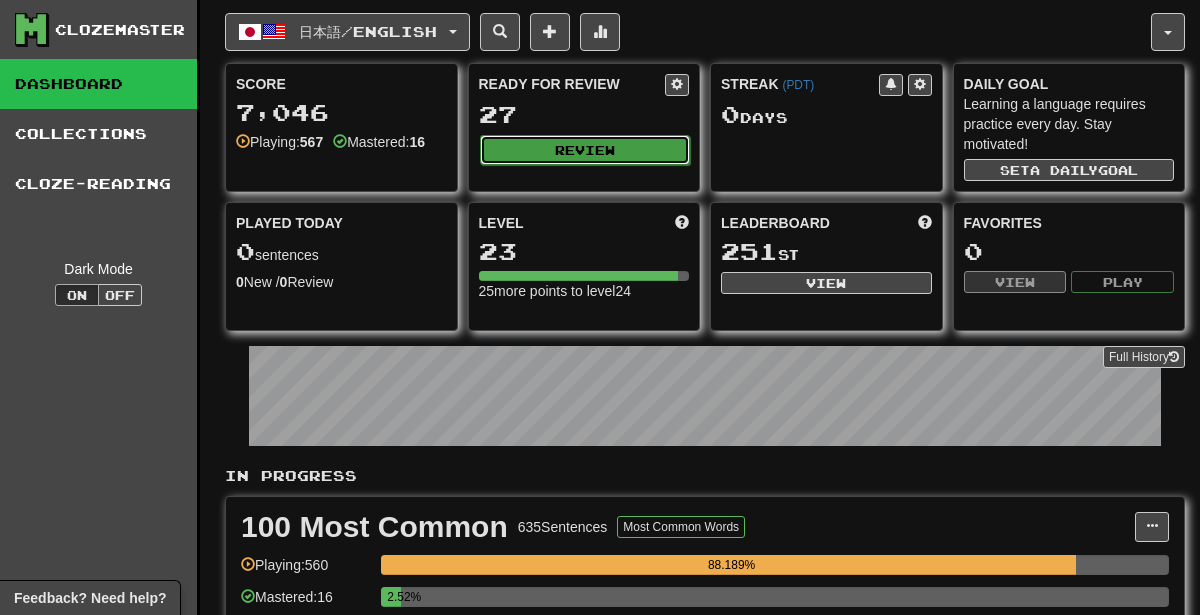 click on "Review" at bounding box center [585, 150] 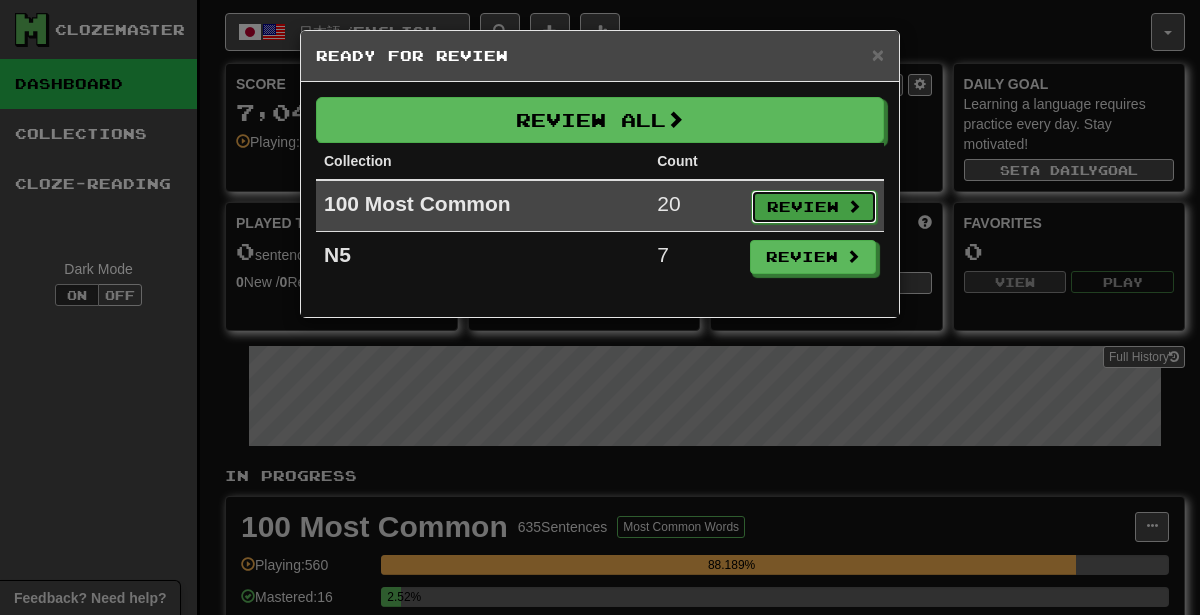 click on "Review" at bounding box center (814, 207) 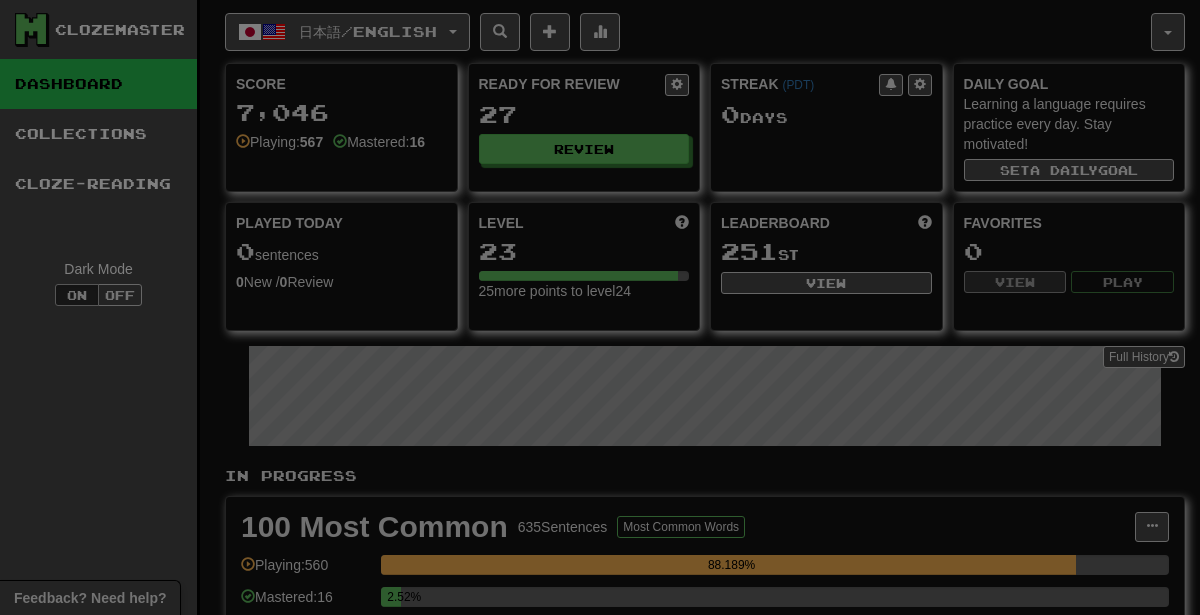 select on "********" 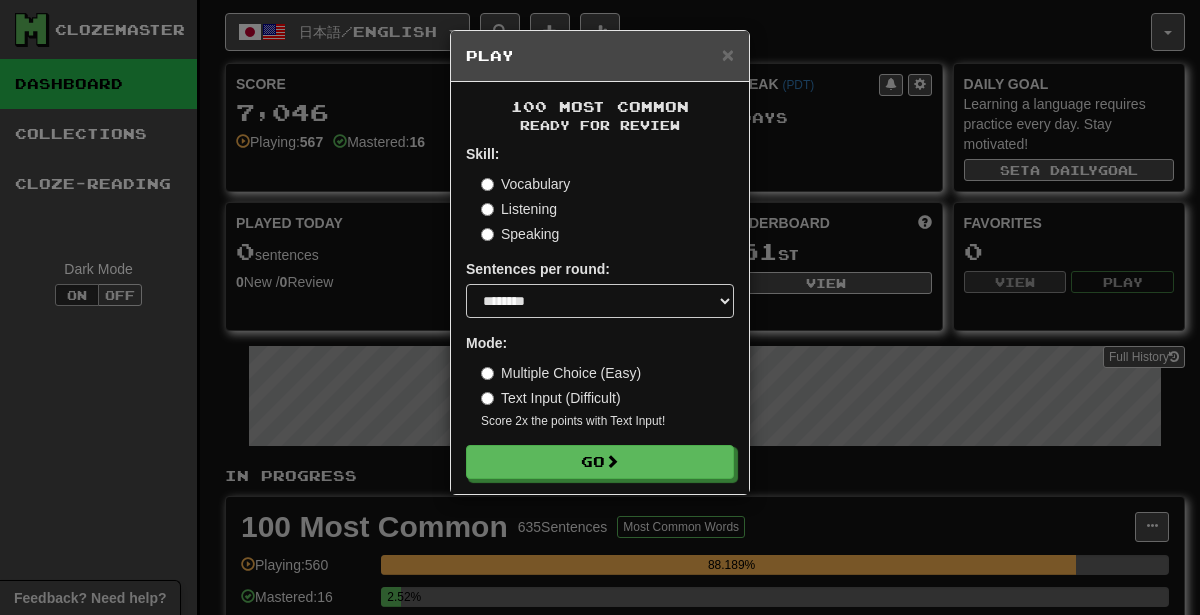 click on "100 Most Common Ready for Review Skill: Vocabulary Listening Speaking Sentences per round: * ** ** ** ** ** *** ******** Mode: Multiple Choice (Easy) Text Input (Difficult) Score 2x the points with Text Input ! Go" at bounding box center [600, 288] 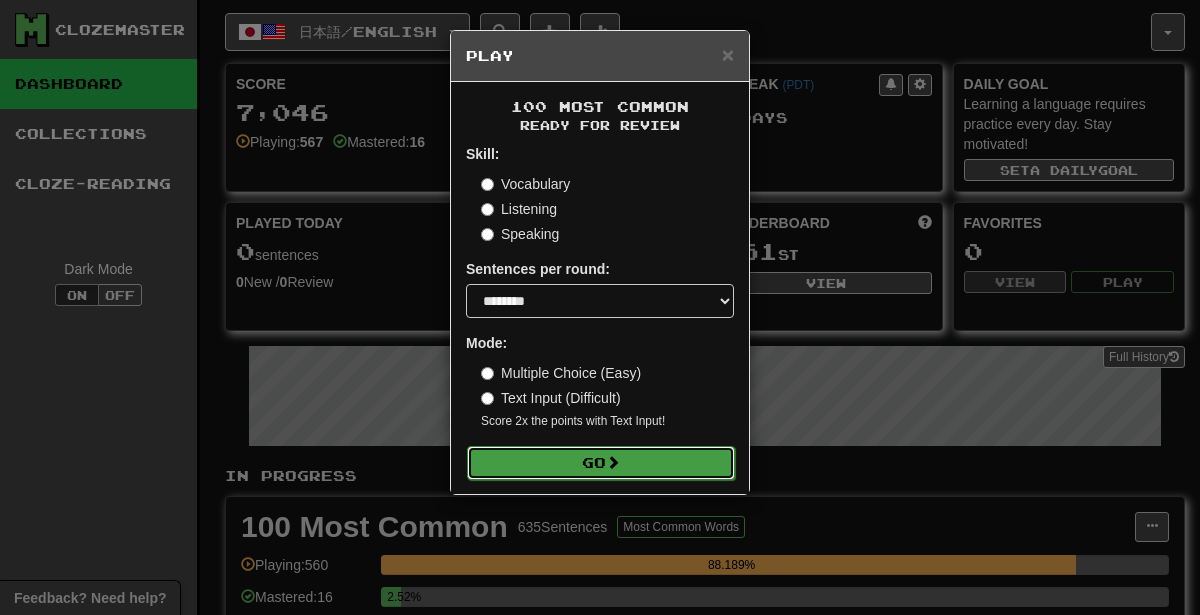 click on "Go" at bounding box center [601, 463] 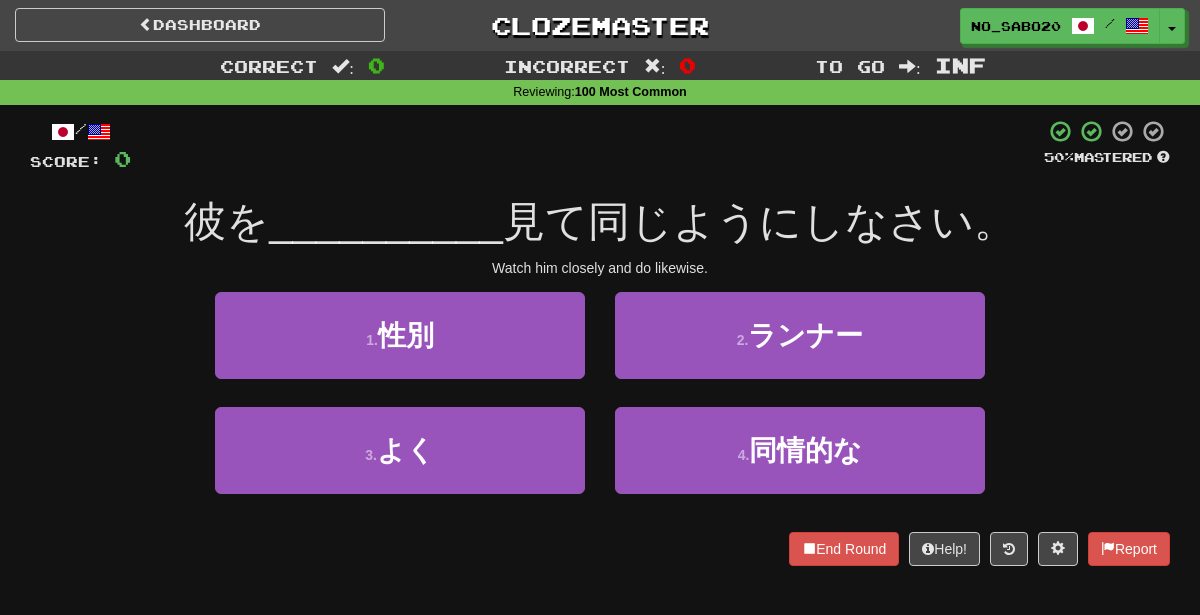 scroll, scrollTop: 0, scrollLeft: 0, axis: both 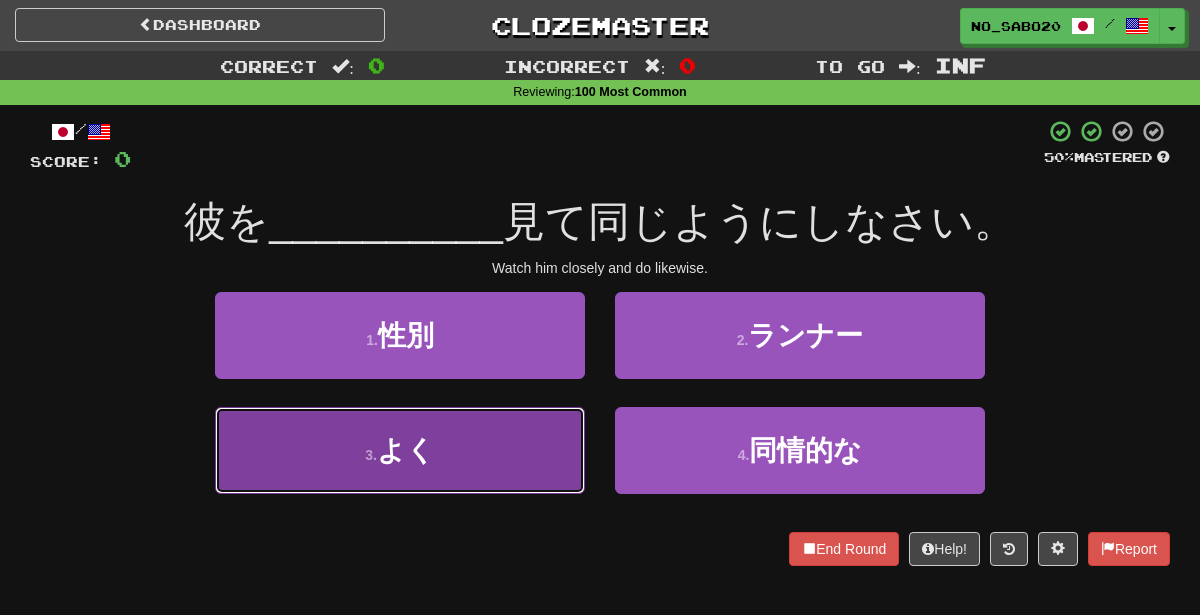 click on "3 .  よく" at bounding box center [400, 450] 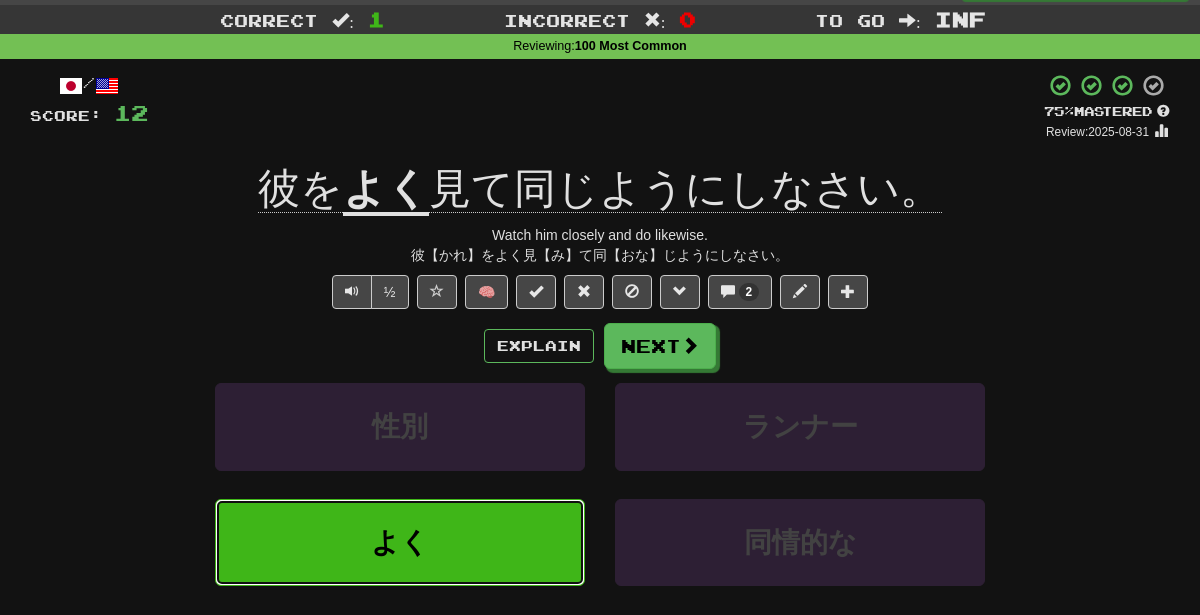 scroll, scrollTop: 87, scrollLeft: 0, axis: vertical 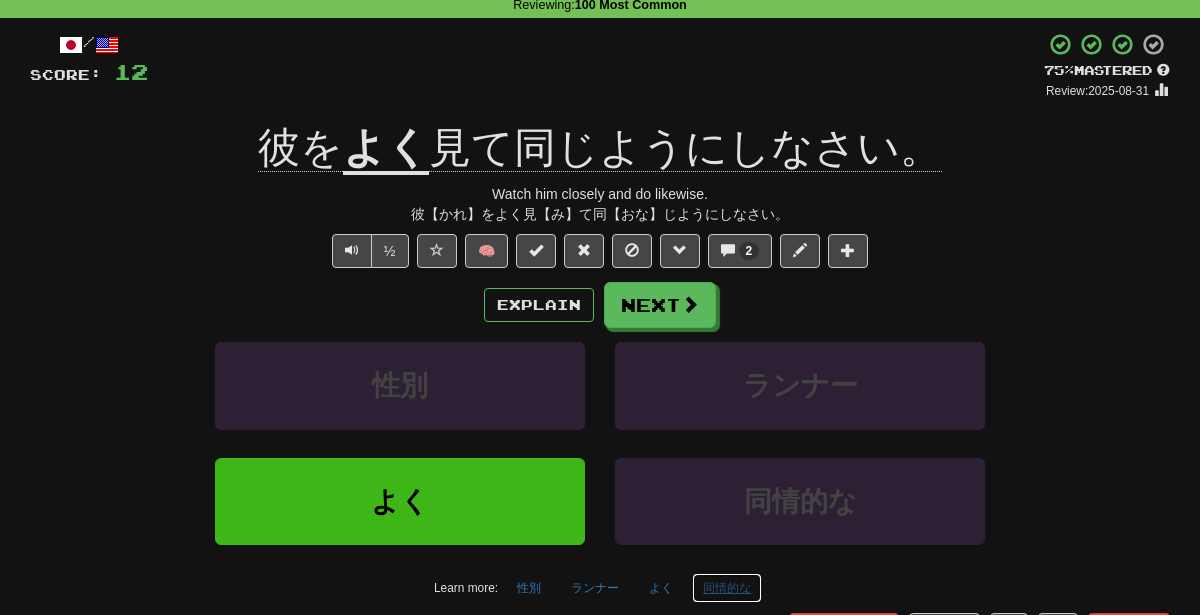 click on "同情的な" at bounding box center [727, 588] 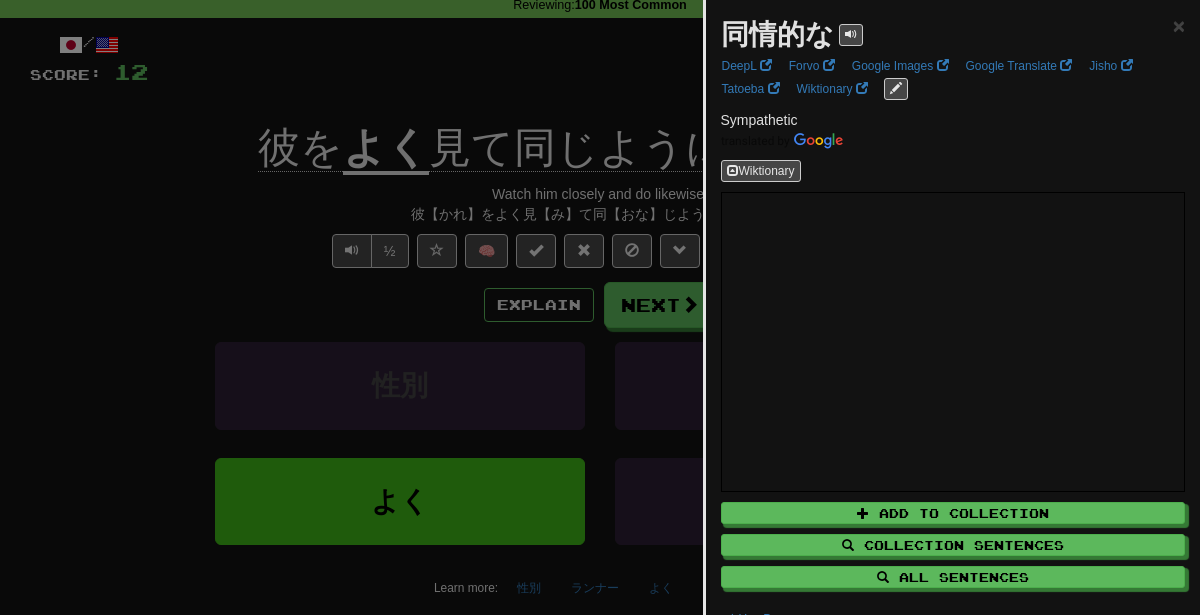 click at bounding box center (600, 307) 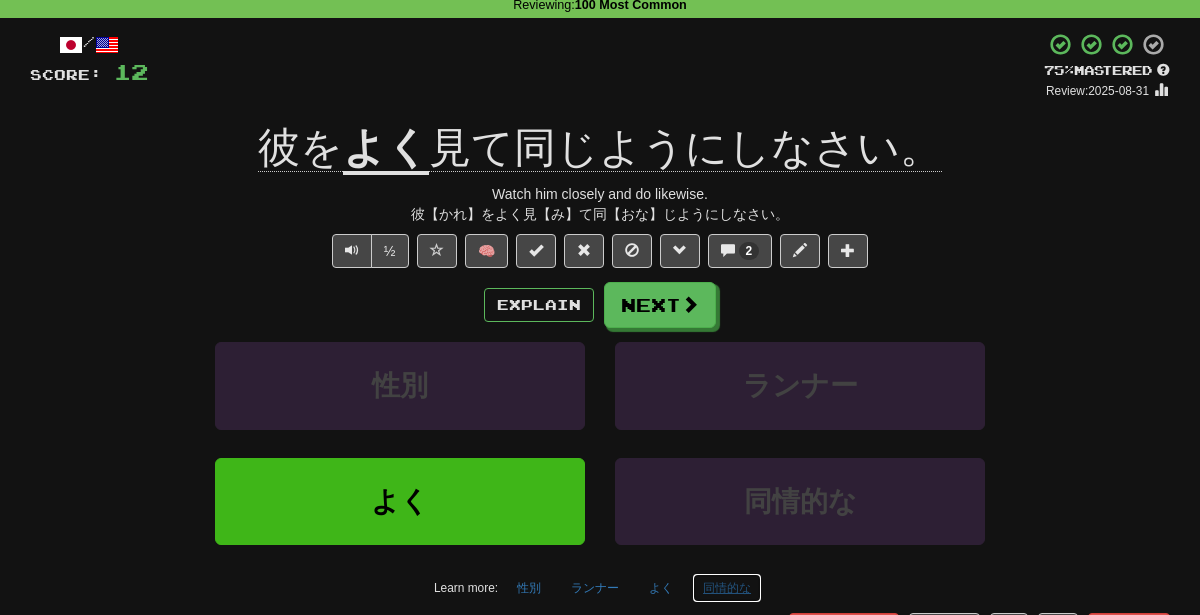 click on "同情的な" at bounding box center [727, 588] 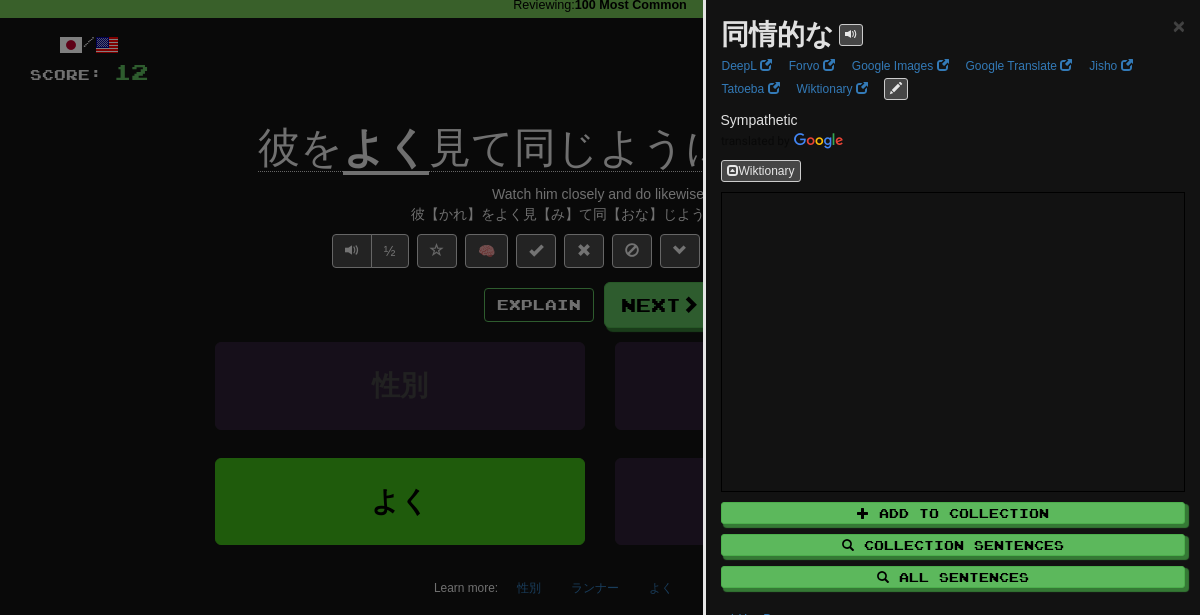 click at bounding box center (600, 307) 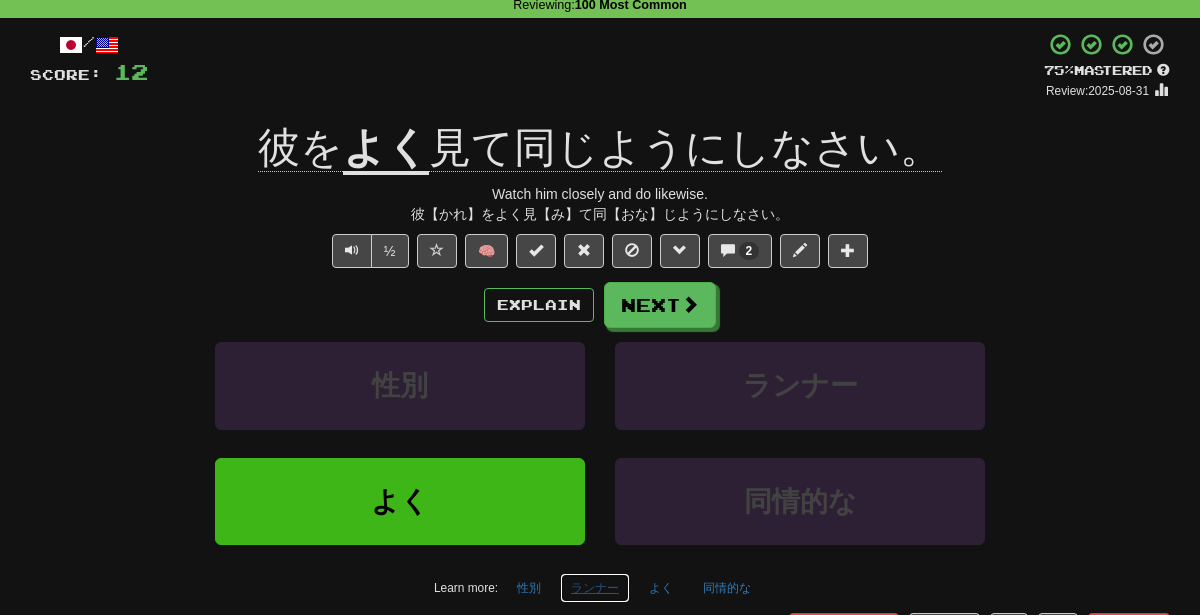 click on "ランナー" at bounding box center (595, 588) 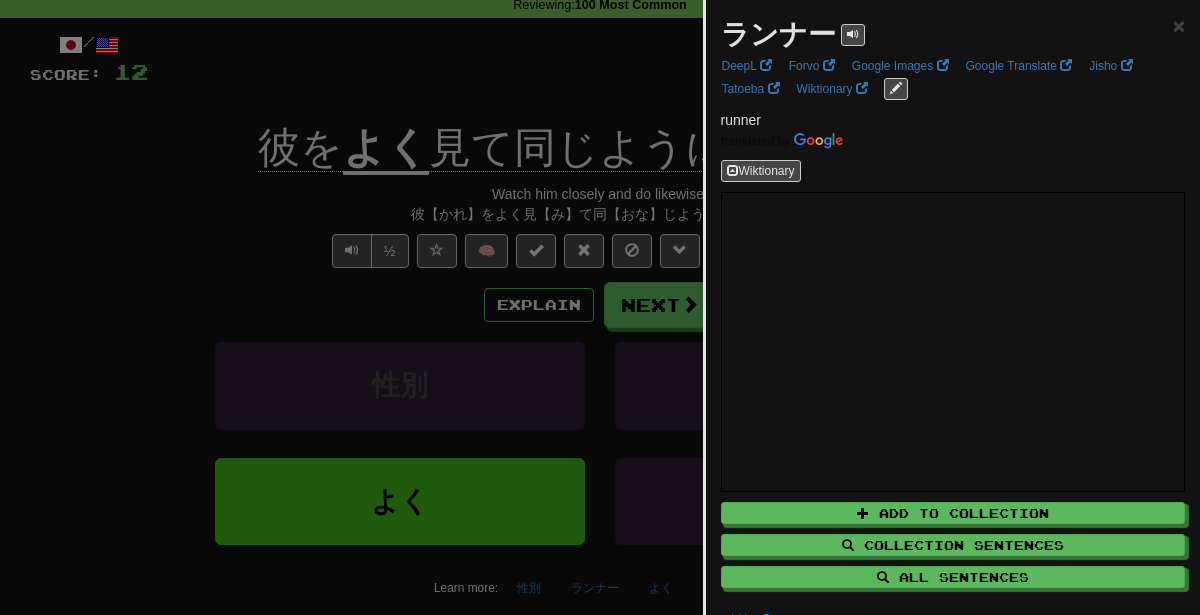 click at bounding box center (600, 307) 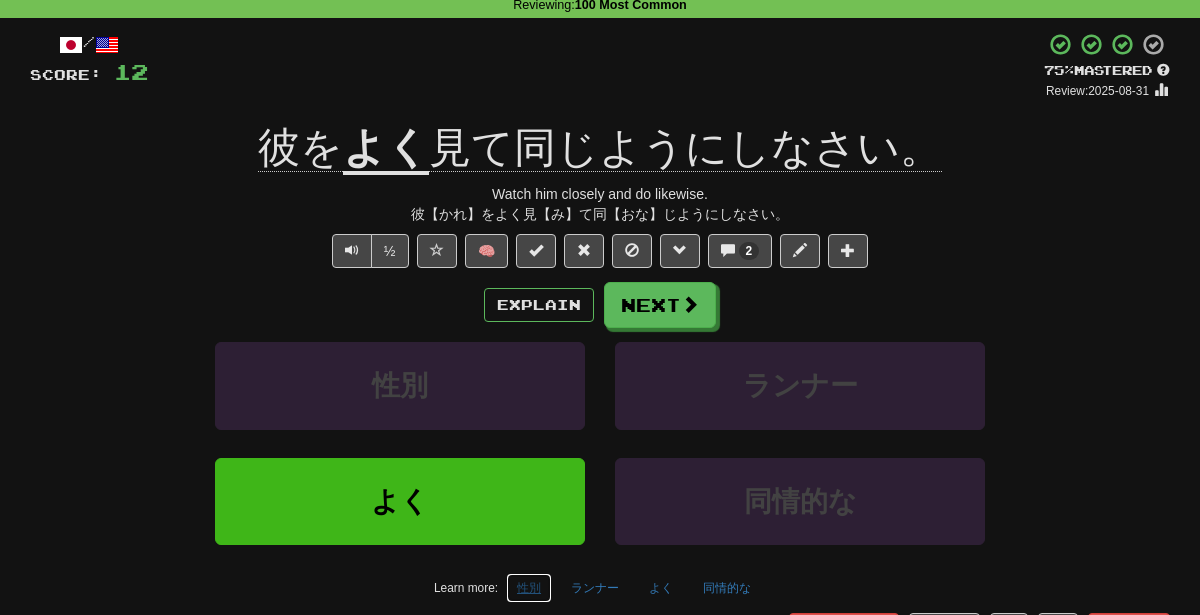 click on "性別" at bounding box center [529, 588] 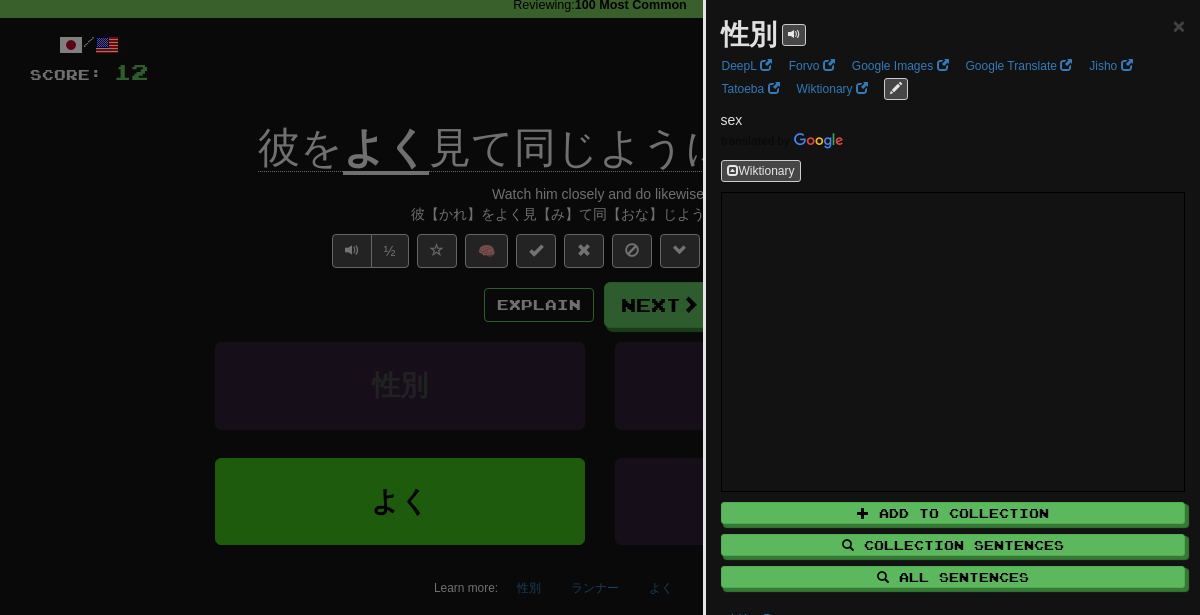 click at bounding box center (600, 307) 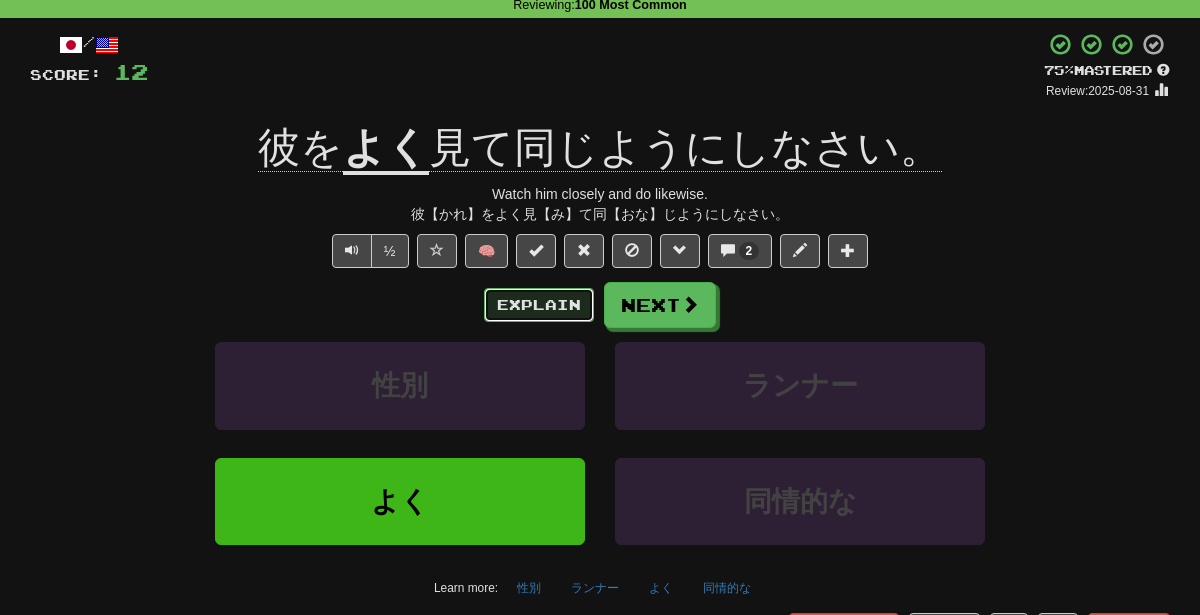 click on "Explain" at bounding box center (539, 305) 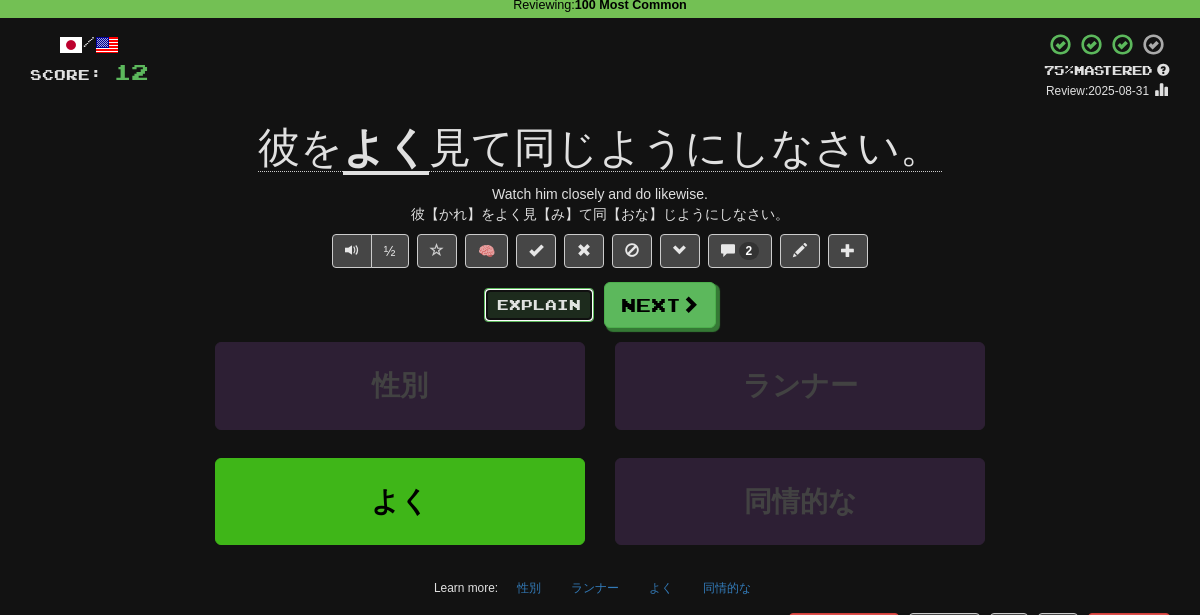 click on "Explain" at bounding box center (539, 305) 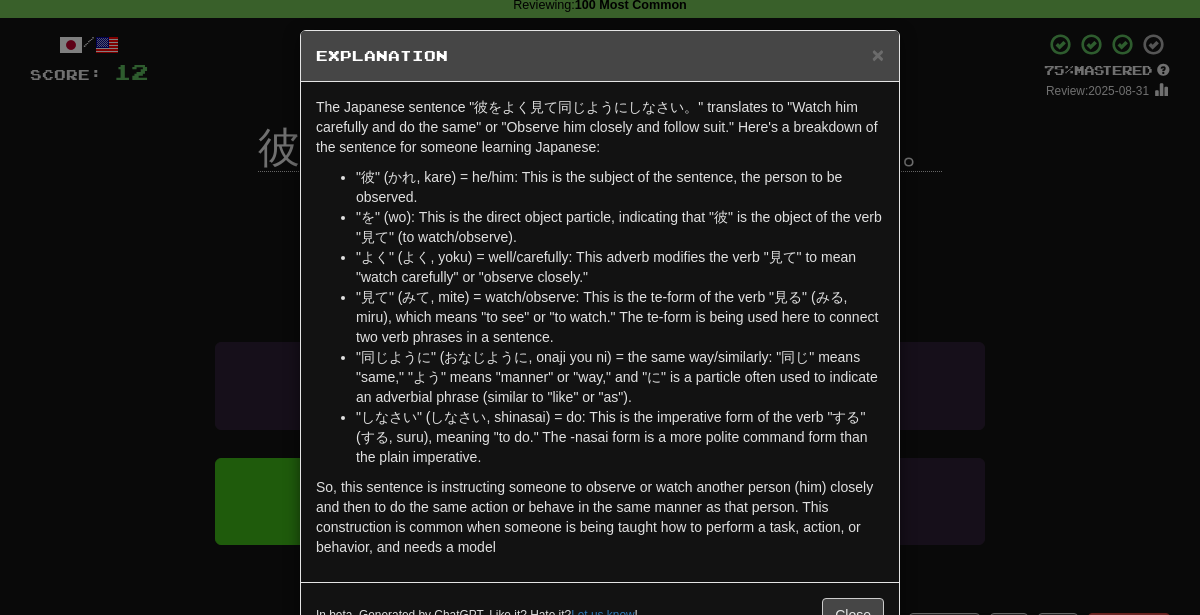 click on "× Explanation The Japanese sentence "彼をよく見て同じようにしなさい。" translates to "Watch him carefully and do the same" or "Observe him closely and follow suit." Here's a breakdown of the sentence for someone learning Japanese:
"彼" (かれ, kare) = he/him: This is the subject of the sentence, the person to be observed.
"を" (wo): This is the direct object particle, indicating that "彼" is the object of the verb "見て" (to watch/observe).
"よく" (よく, yoku) = well/carefully: This adverb modifies the verb "見て" to mean "watch carefully" or "observe closely."
"見て" (みて, mite) = watch/observe: This is the te-form of the verb "見る" (みる, miru), which means "to see" or "to watch." The te-form is being used here to connect two verb phrases in a sentence.
"しなさい" (しなさい, shinasai) = do: This is the imperative form of the verb "する" (する, suru), meaning "to do." The -nasai form is a more polite command form than the plain imperative." at bounding box center (600, 307) 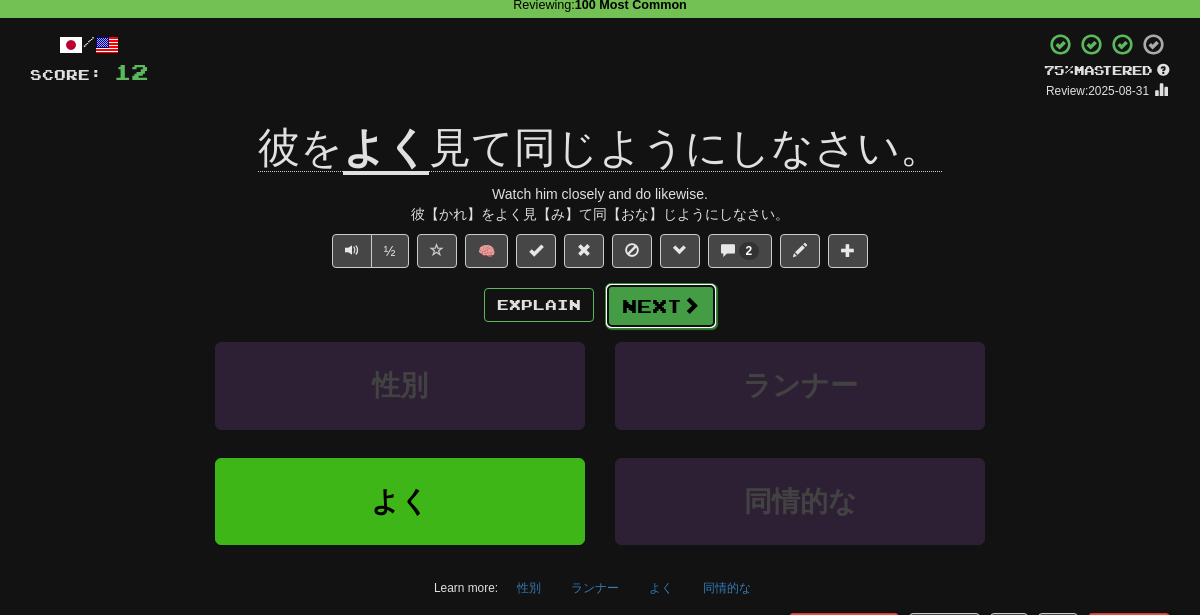 click on "Next" at bounding box center [661, 306] 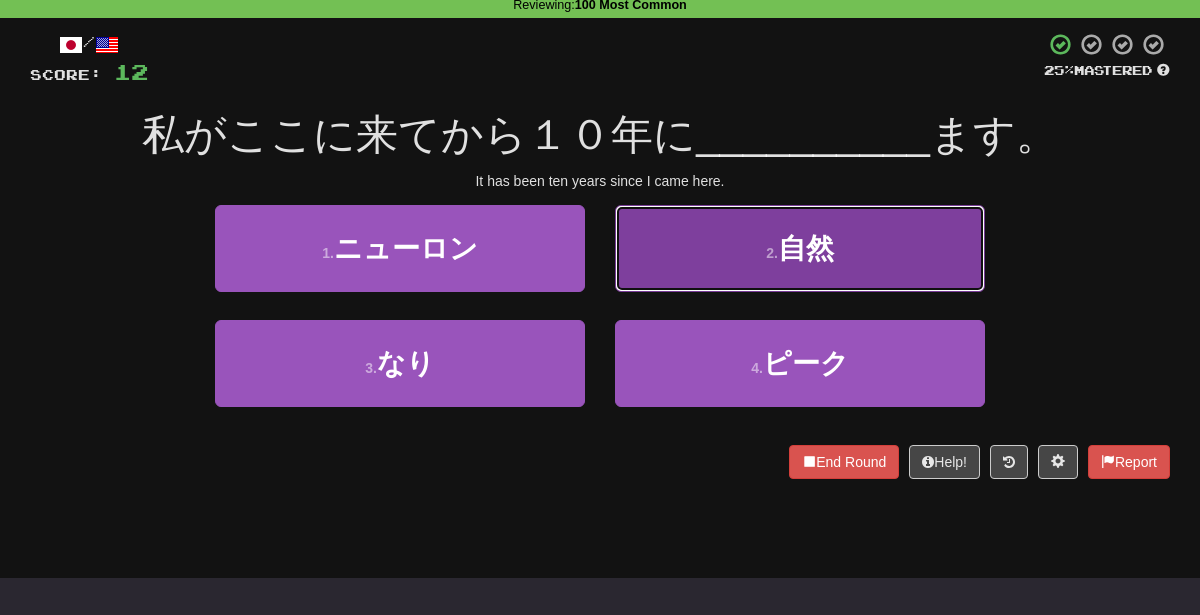 click on "2 .  自然" at bounding box center (800, 248) 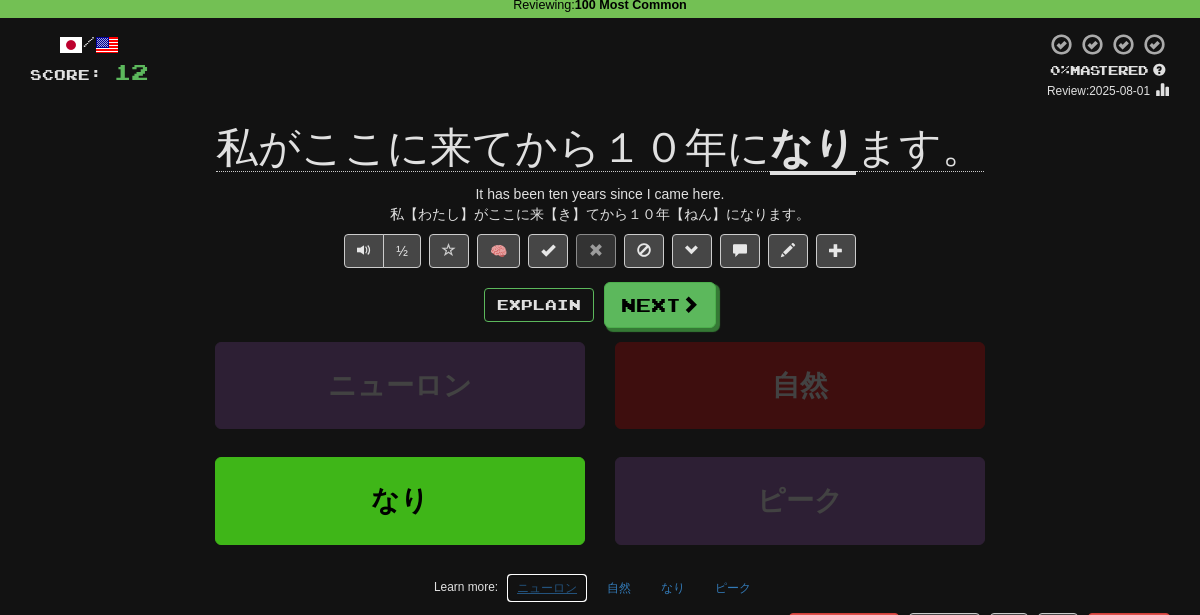 click on "ニューロン" at bounding box center (547, 588) 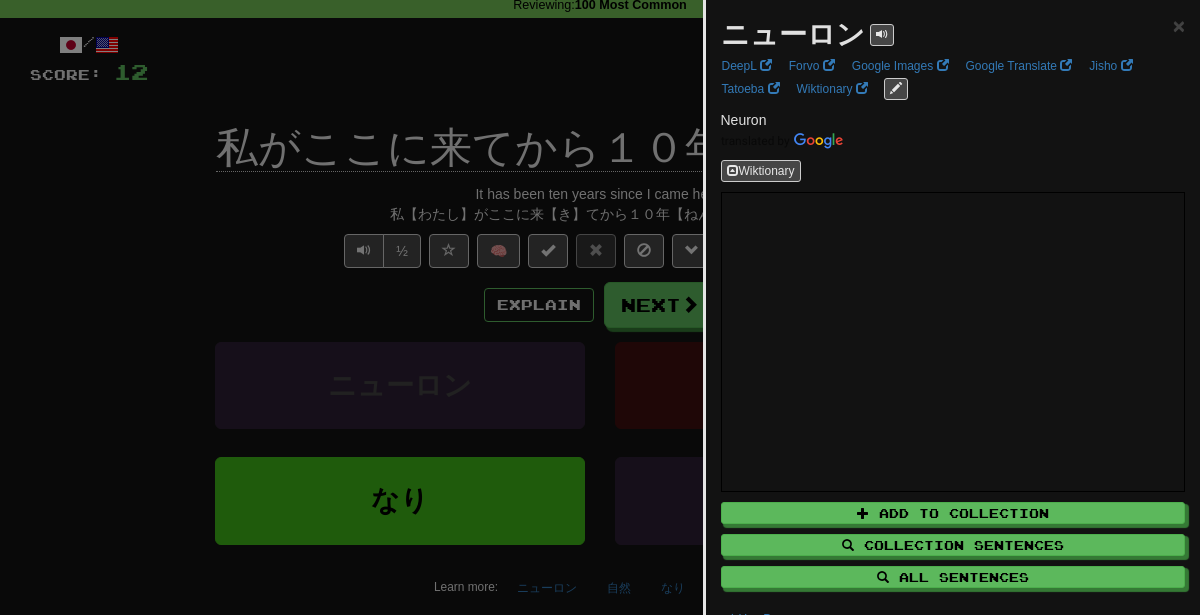 click at bounding box center [600, 307] 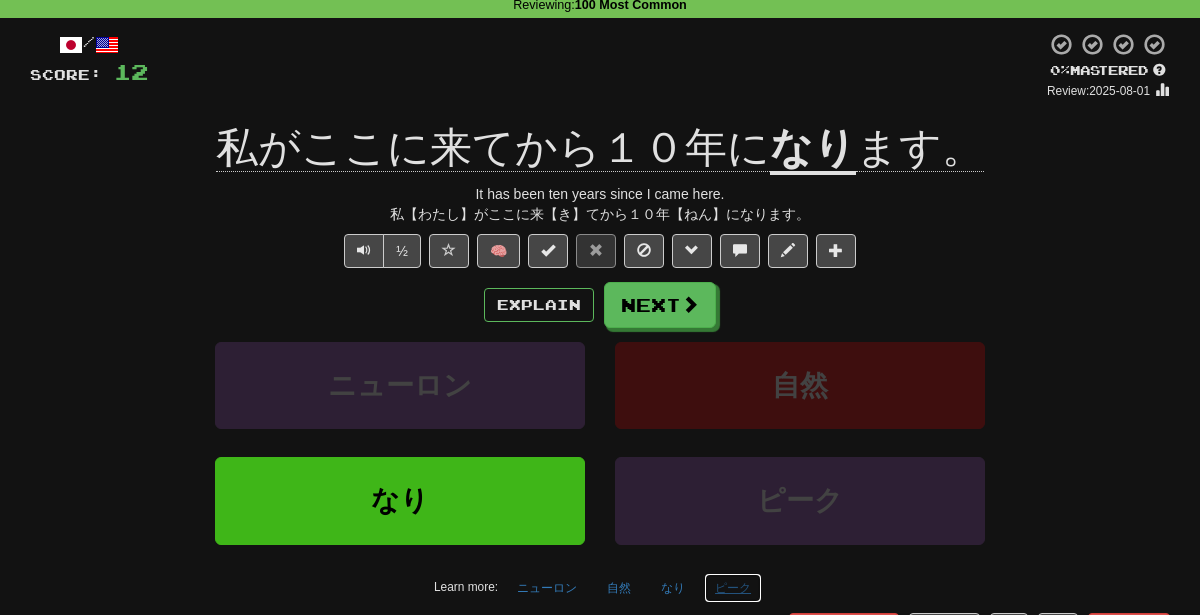 click on "ピーク" at bounding box center [733, 588] 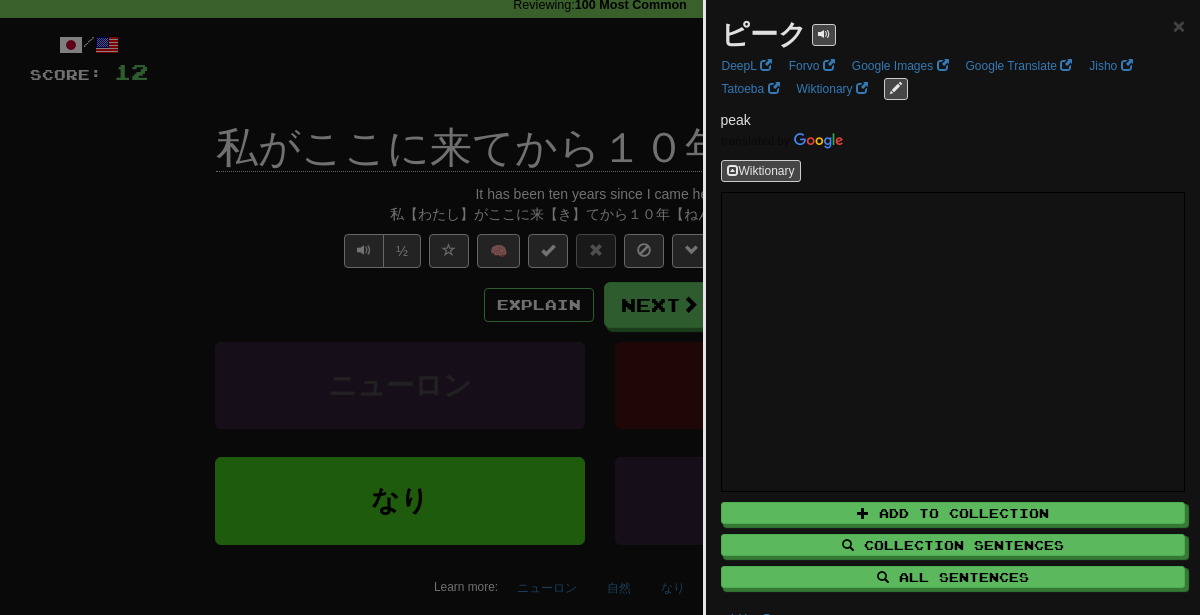click at bounding box center [600, 307] 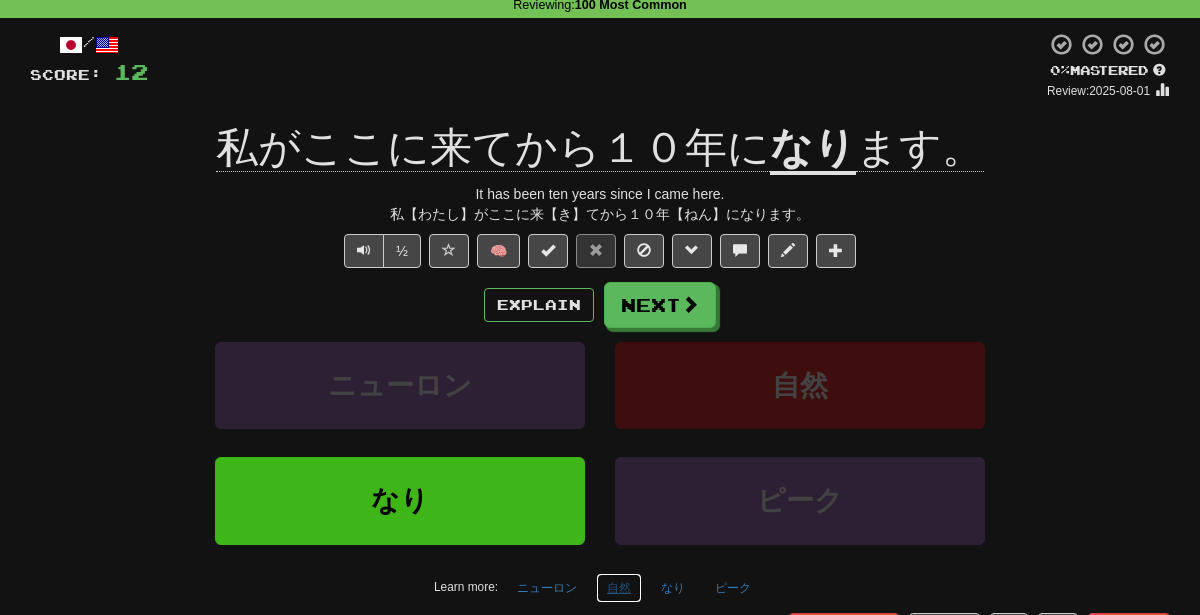 click on "自然" at bounding box center [619, 588] 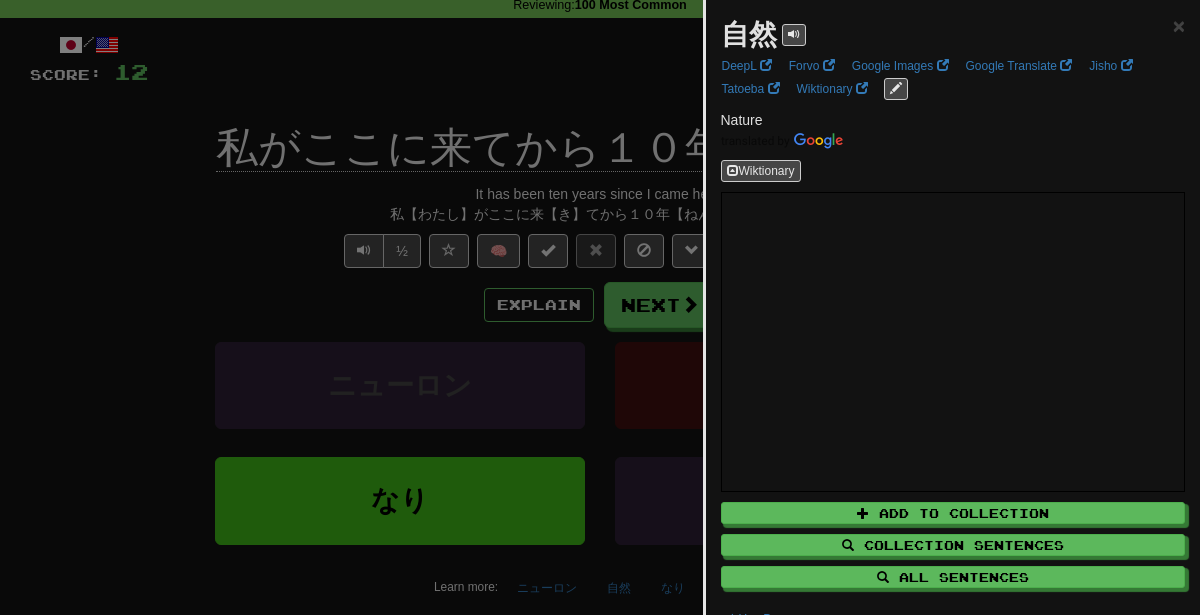 click at bounding box center (600, 307) 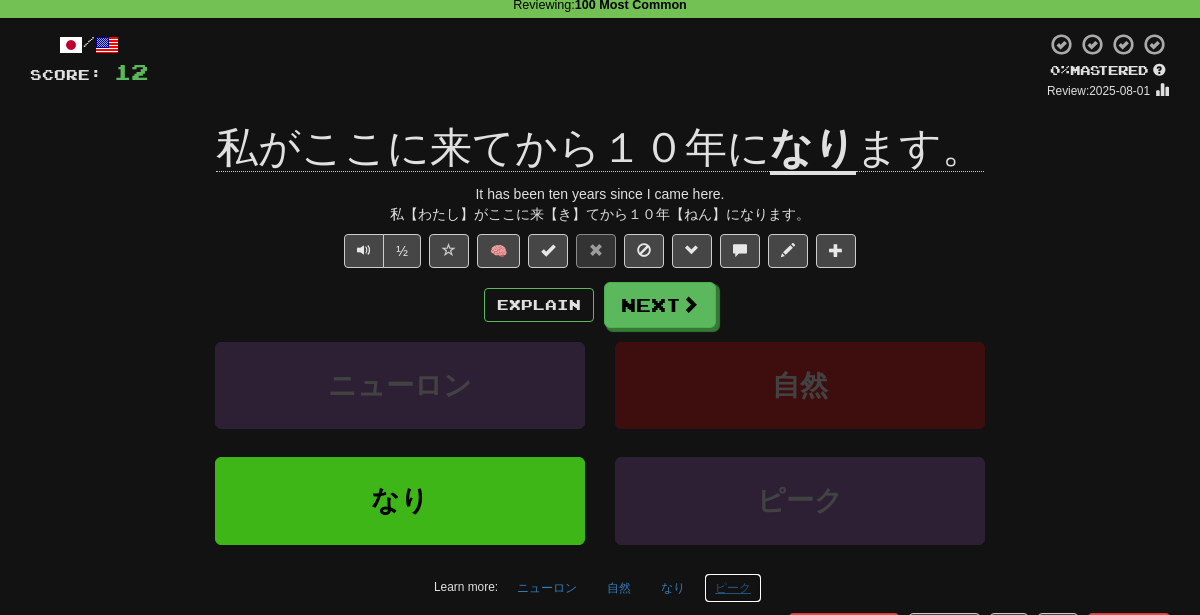 click on "ピーク" at bounding box center (733, 588) 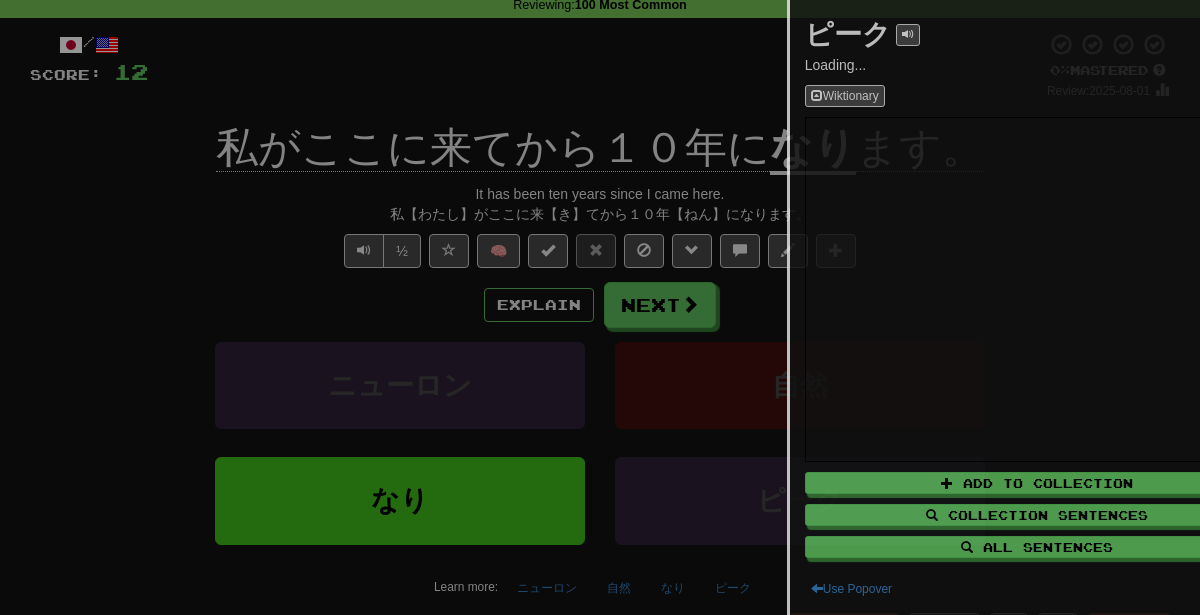 click at bounding box center (600, 307) 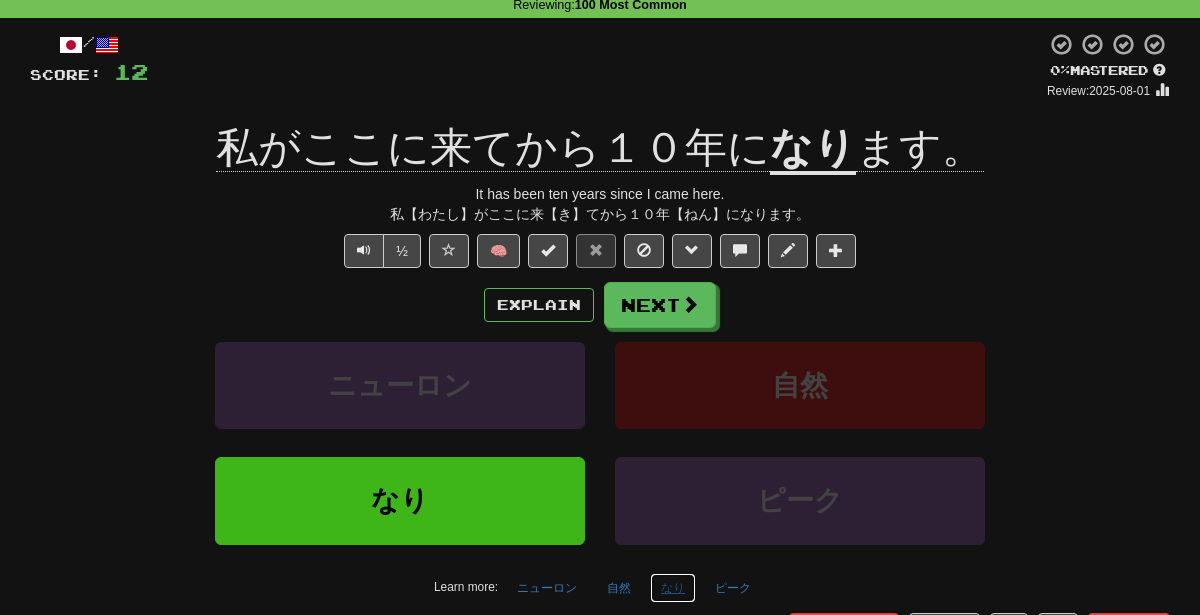 click on "なり" at bounding box center [673, 588] 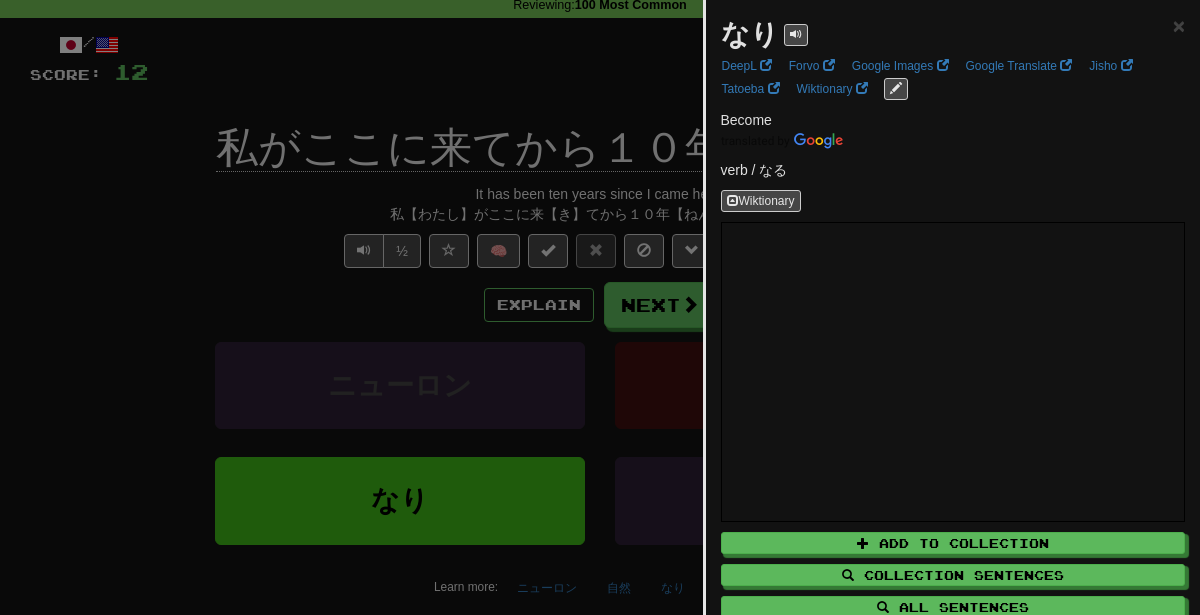 click at bounding box center [600, 307] 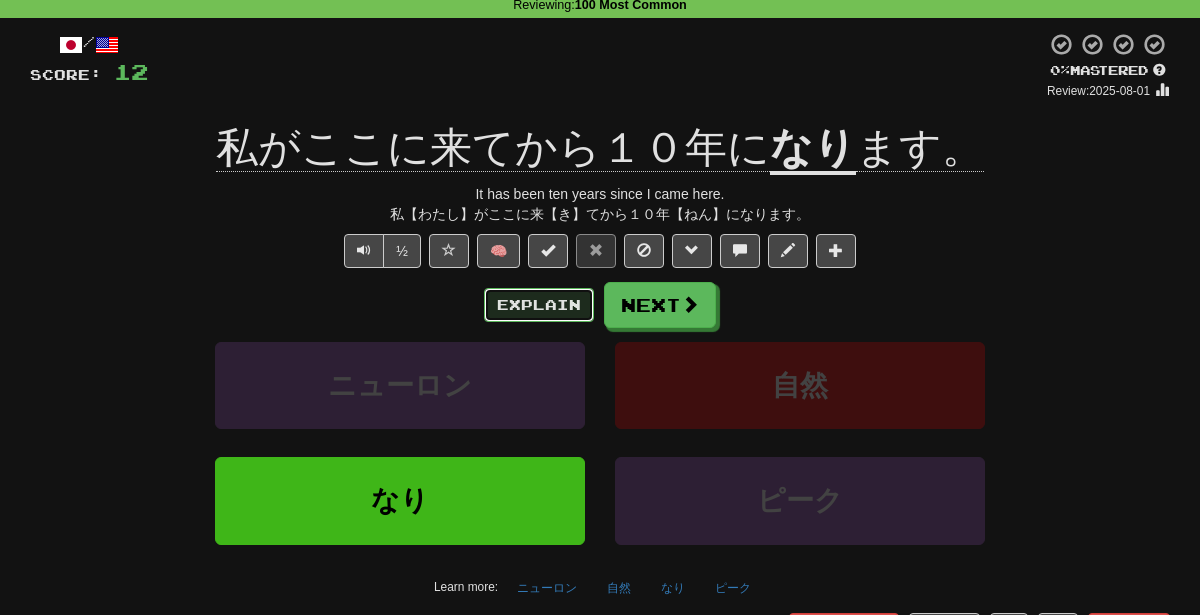 click on "Explain" at bounding box center (539, 305) 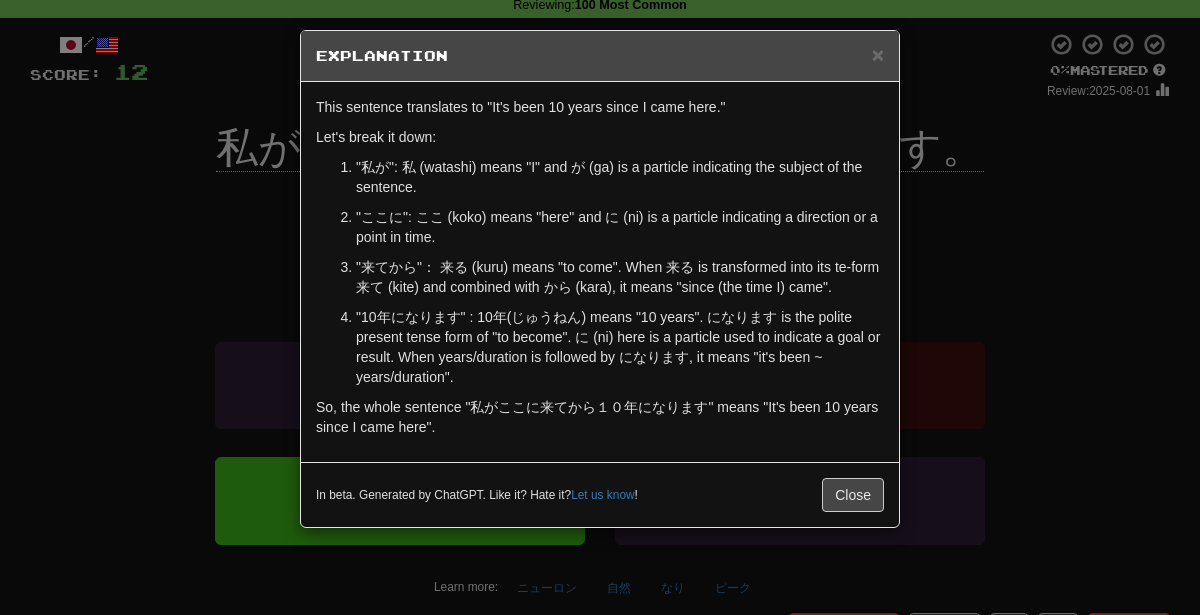 click on "× Explanation This sentence translates to "It's been 10 years since I came here."
Let's break it down:
"私が": 私 (watashi) means "I" and が (ga) is a particle indicating the subject of the sentence.
"ここに": ここ (koko) means "here" and に (ni) is a particle indicating a direction or a point in time.
"来てから"： 来る (kuru) means "to come". When 来る is transformed into its te-form 来て (kite) and combined with から (kara), it means "since (the time I) came".
"10年になります" : 10年(じゅうねん) means "10 years". になります is the polite present tense form of "to become". に (ni) here is a particle used to indicate a goal or result. When years/duration is followed by になります, it means "it's been ~ years/duration".
So, the whole sentence "私がここに来てから１０年になります" means "It's been 10 years since I came here". In beta. Generated by ChatGPT. Like it? Hate it?  Let us know ! Close" at bounding box center [600, 307] 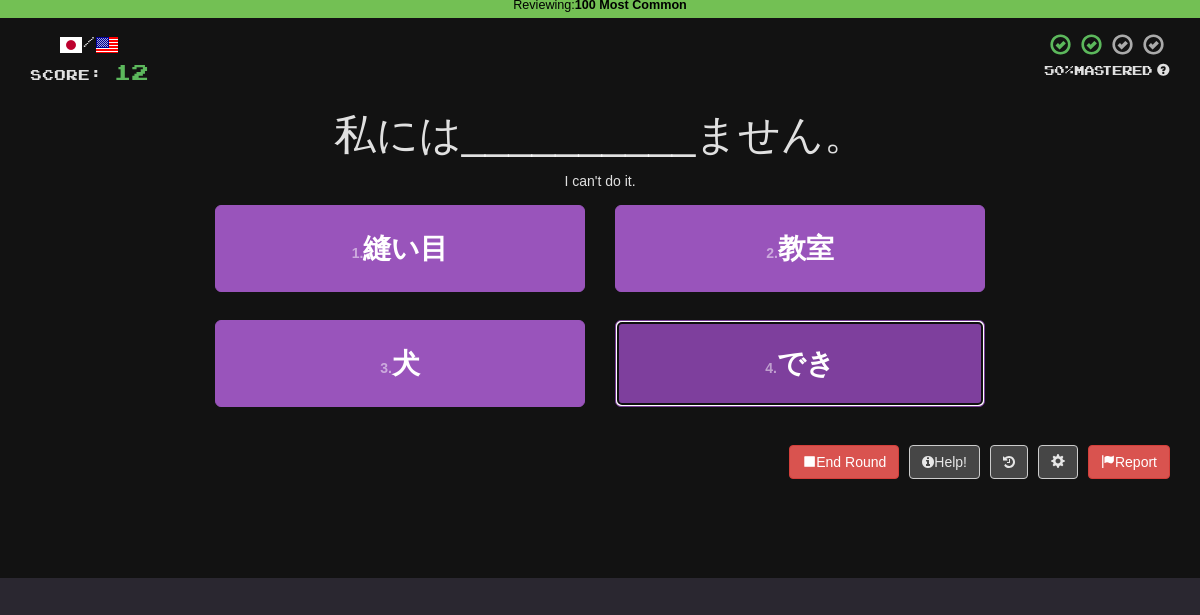 click on "4 .  でき" at bounding box center [800, 363] 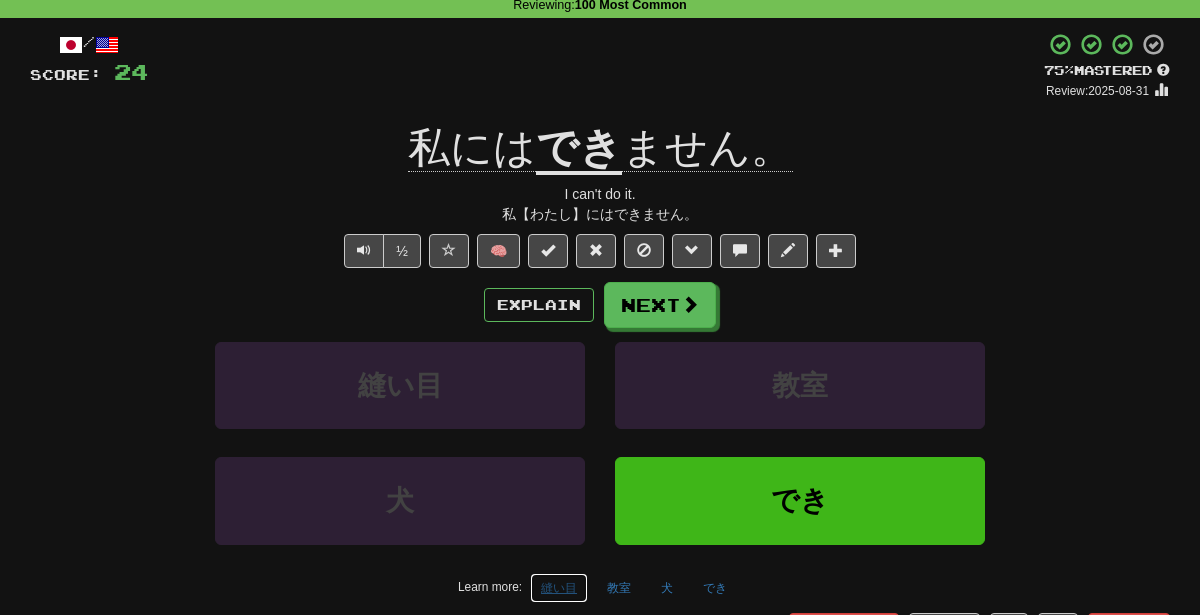 click on "縫い目" at bounding box center (559, 588) 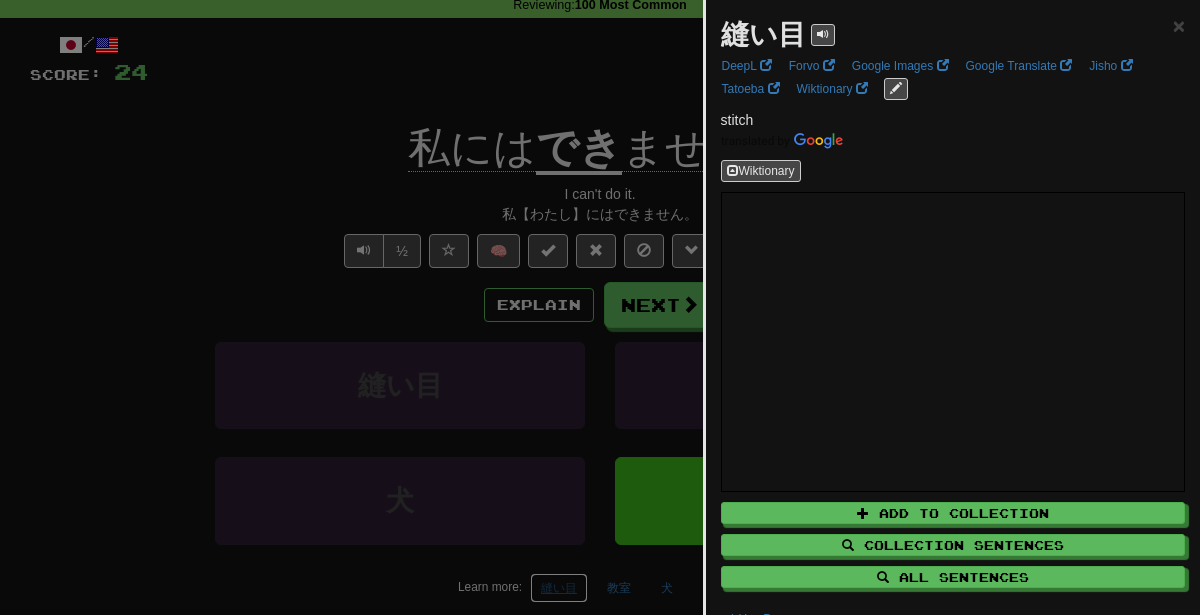 scroll, scrollTop: 85, scrollLeft: 0, axis: vertical 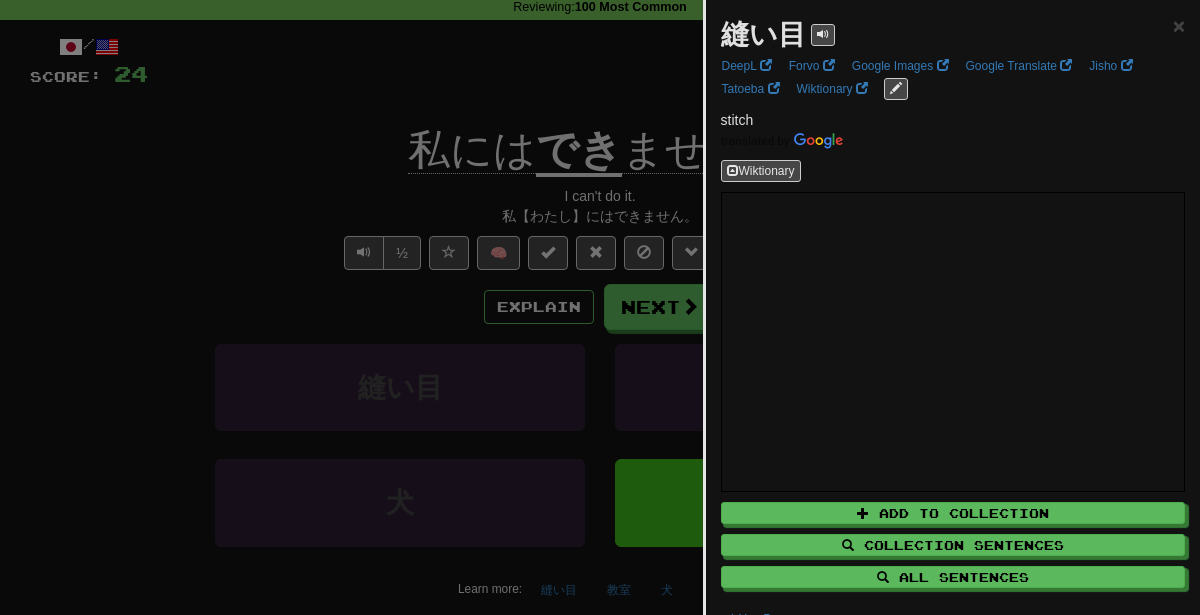 click at bounding box center [600, 307] 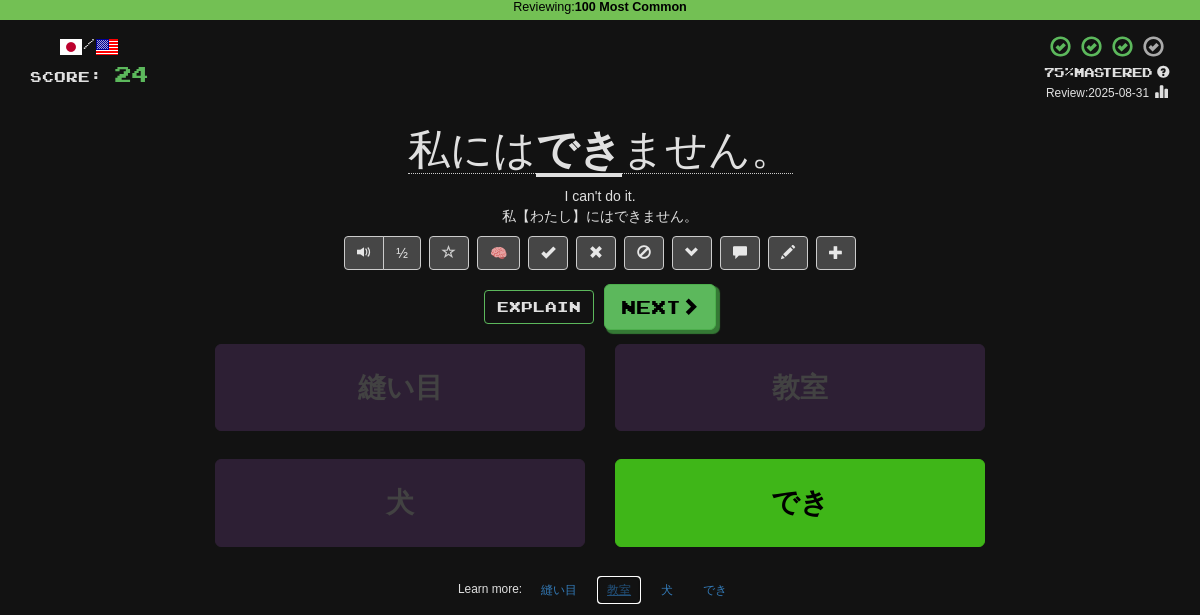 click on "教室" at bounding box center (619, 590) 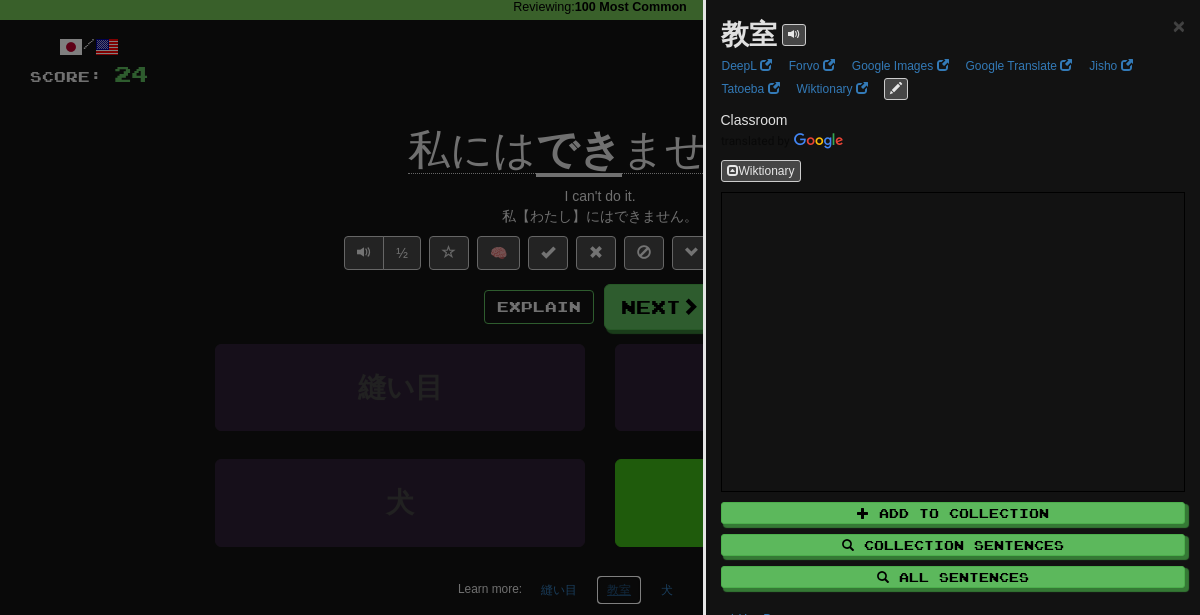 scroll, scrollTop: 0, scrollLeft: 0, axis: both 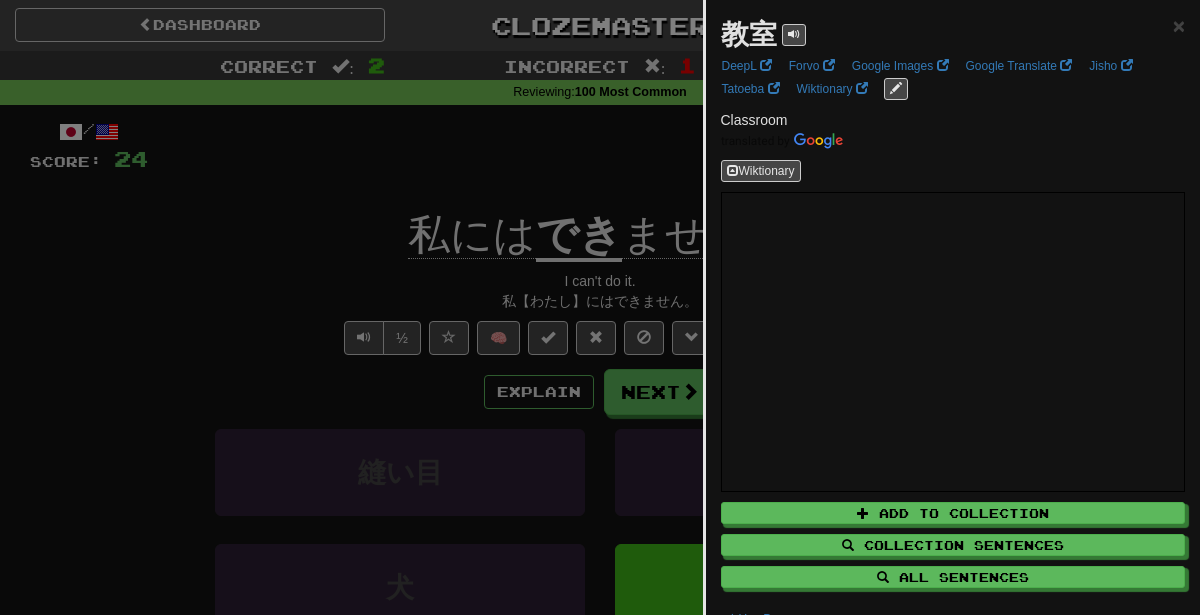 click at bounding box center [600, 307] 